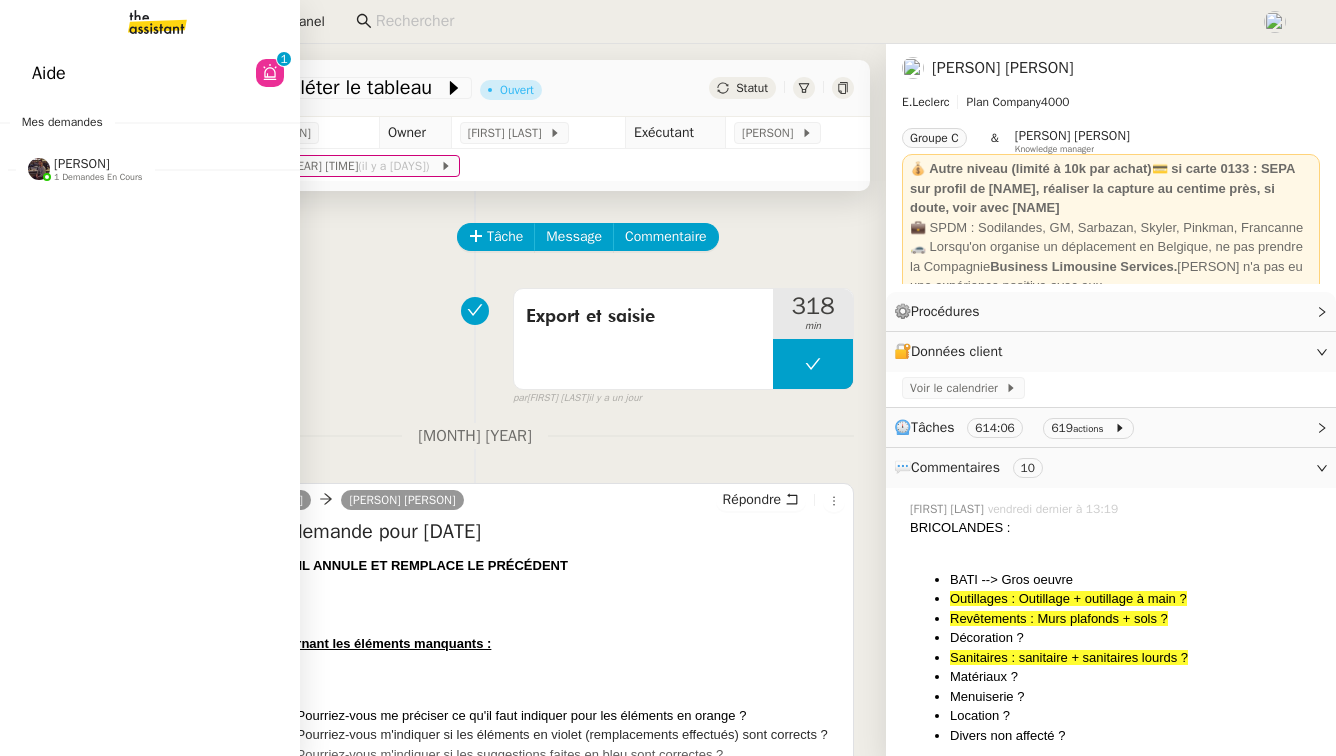 scroll, scrollTop: 0, scrollLeft: 0, axis: both 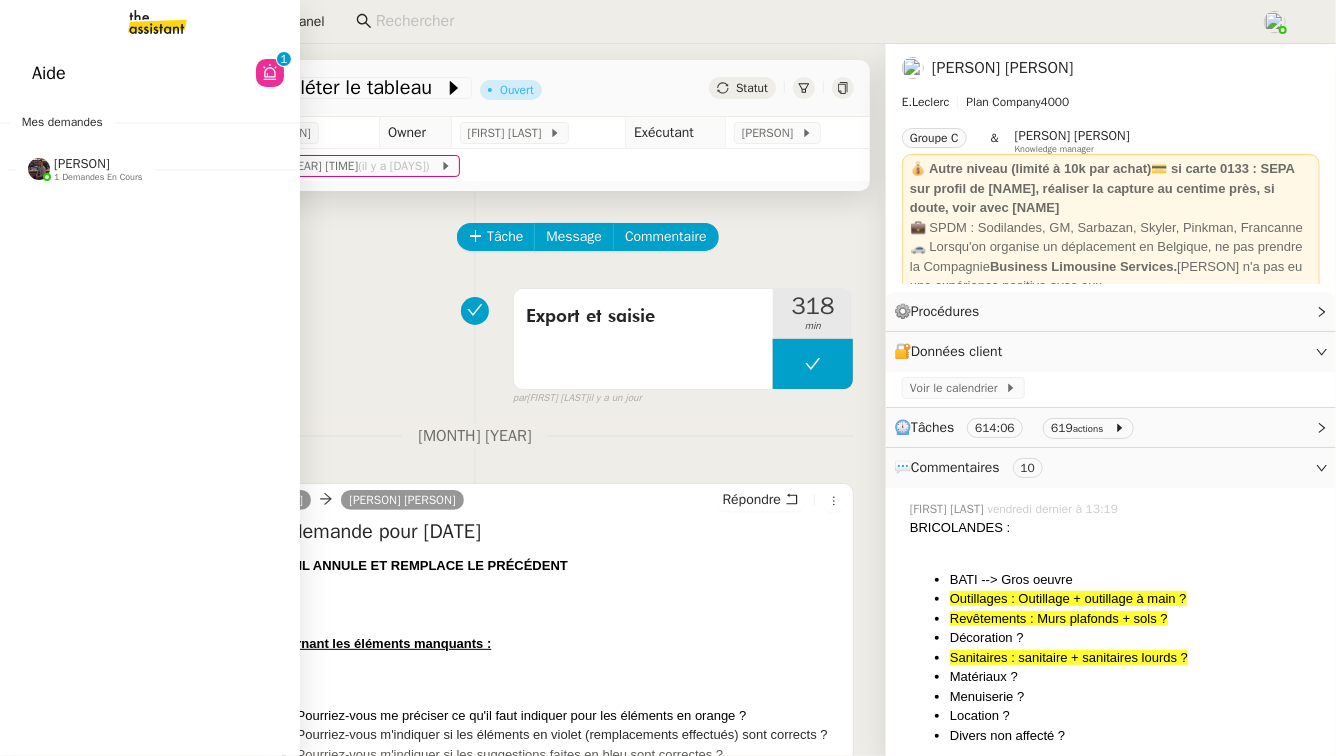 click on "1 demandes en cours" 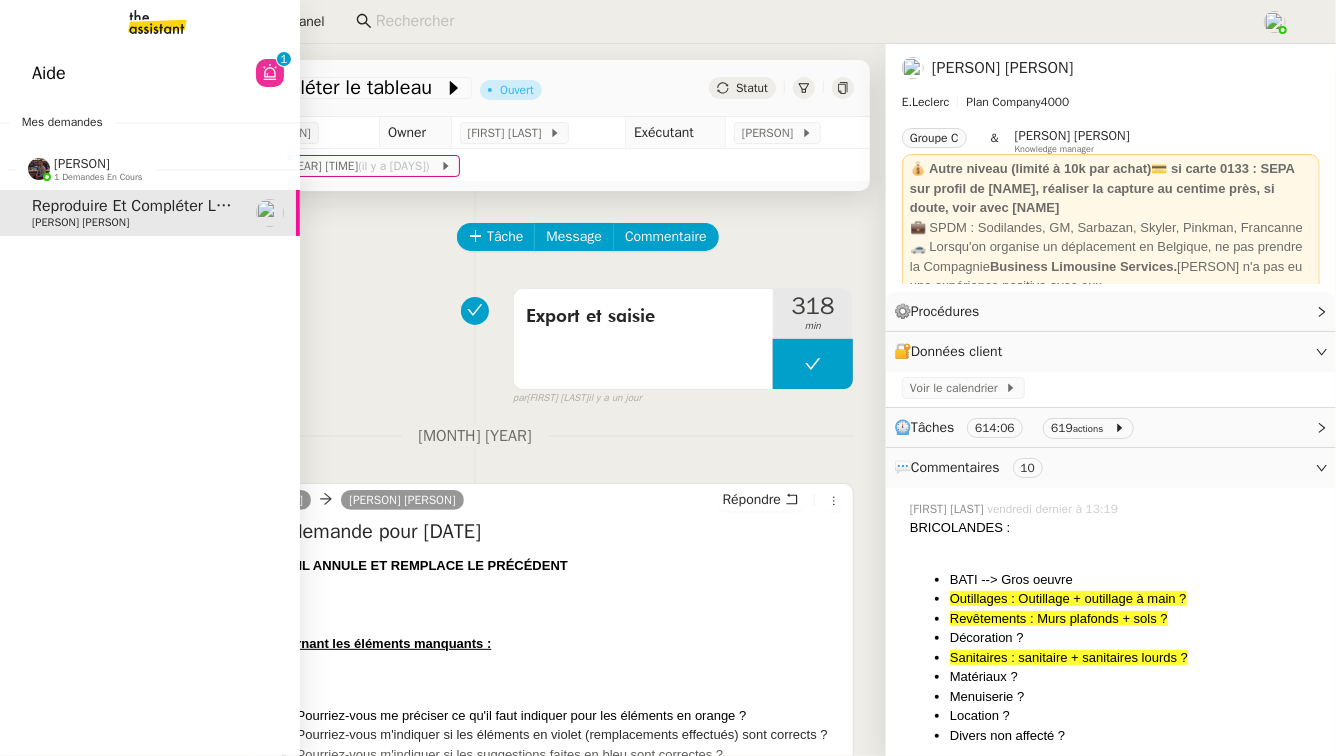 click on "[PERSON] [PERSON]" 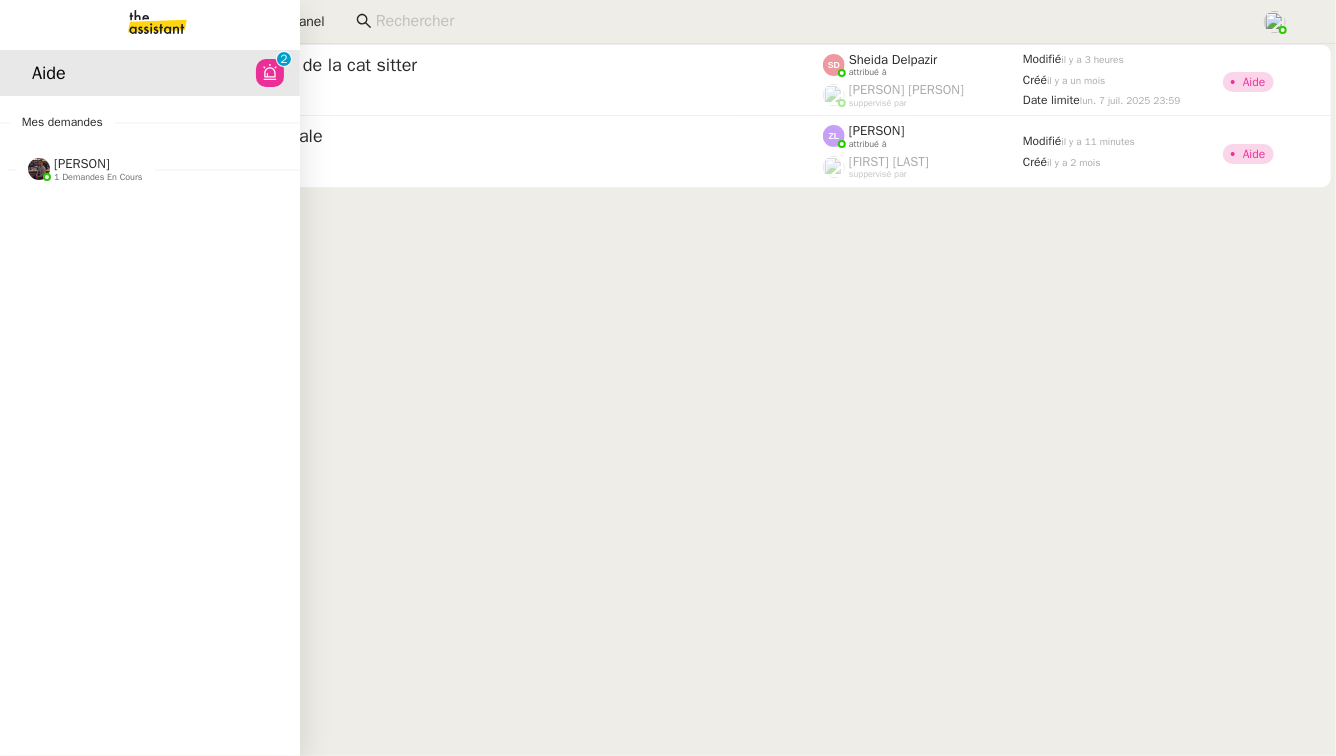 click on "[FIRST] [LAST]    1 demandes en cours" 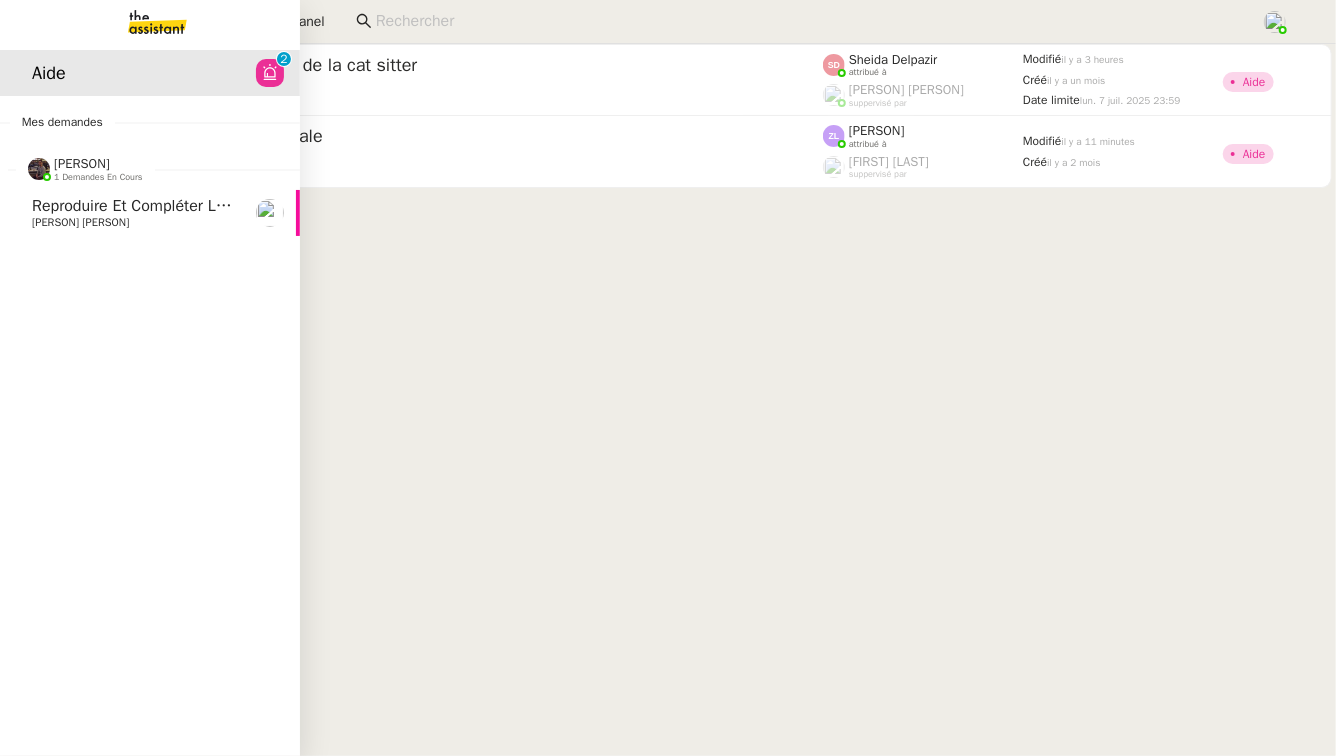 click on "[PERSON] [PERSON]" 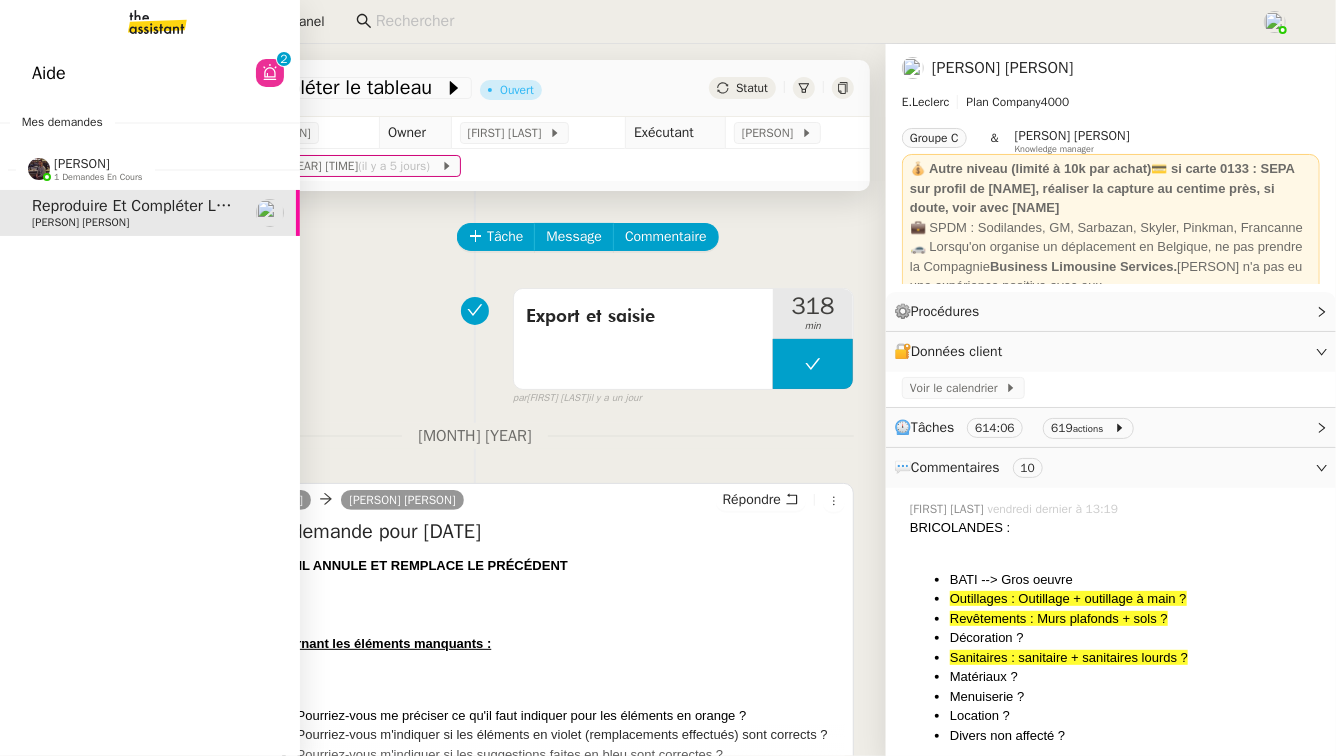 click on "Aide" 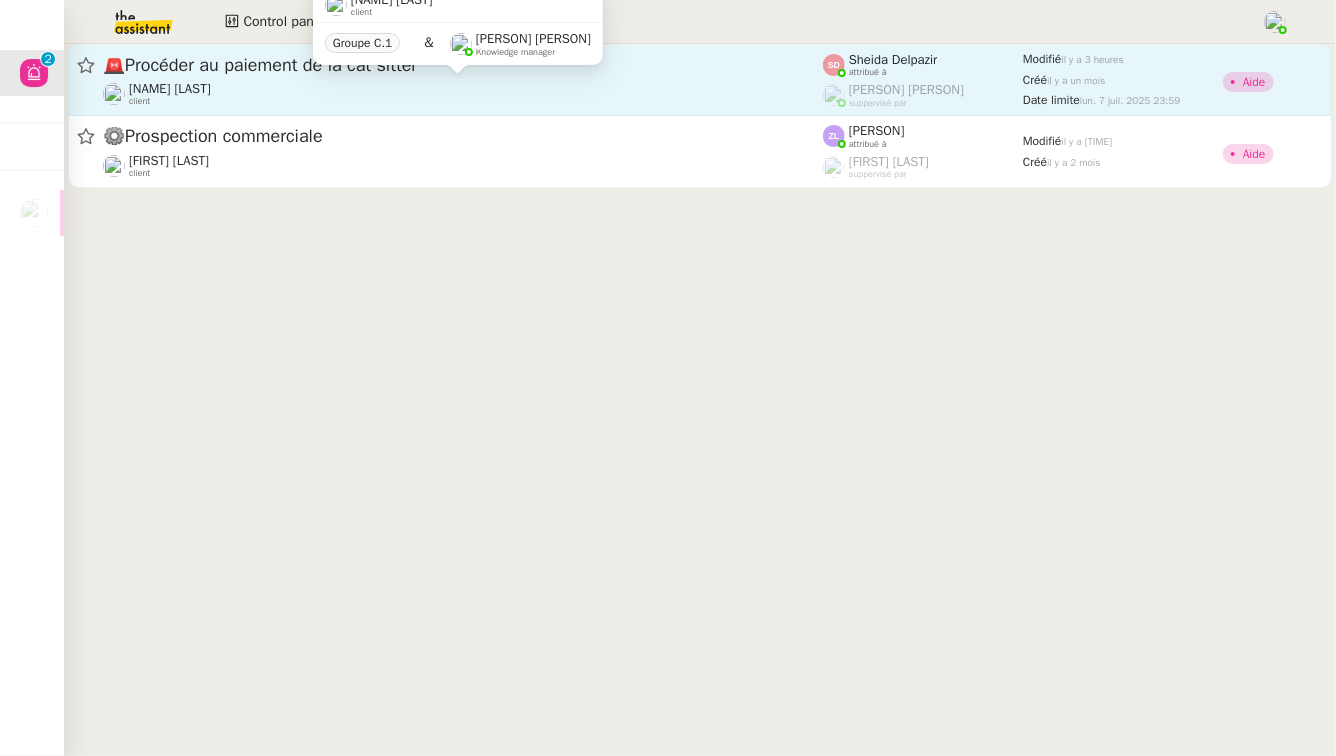 click on "[PERSON] [PERSON]" 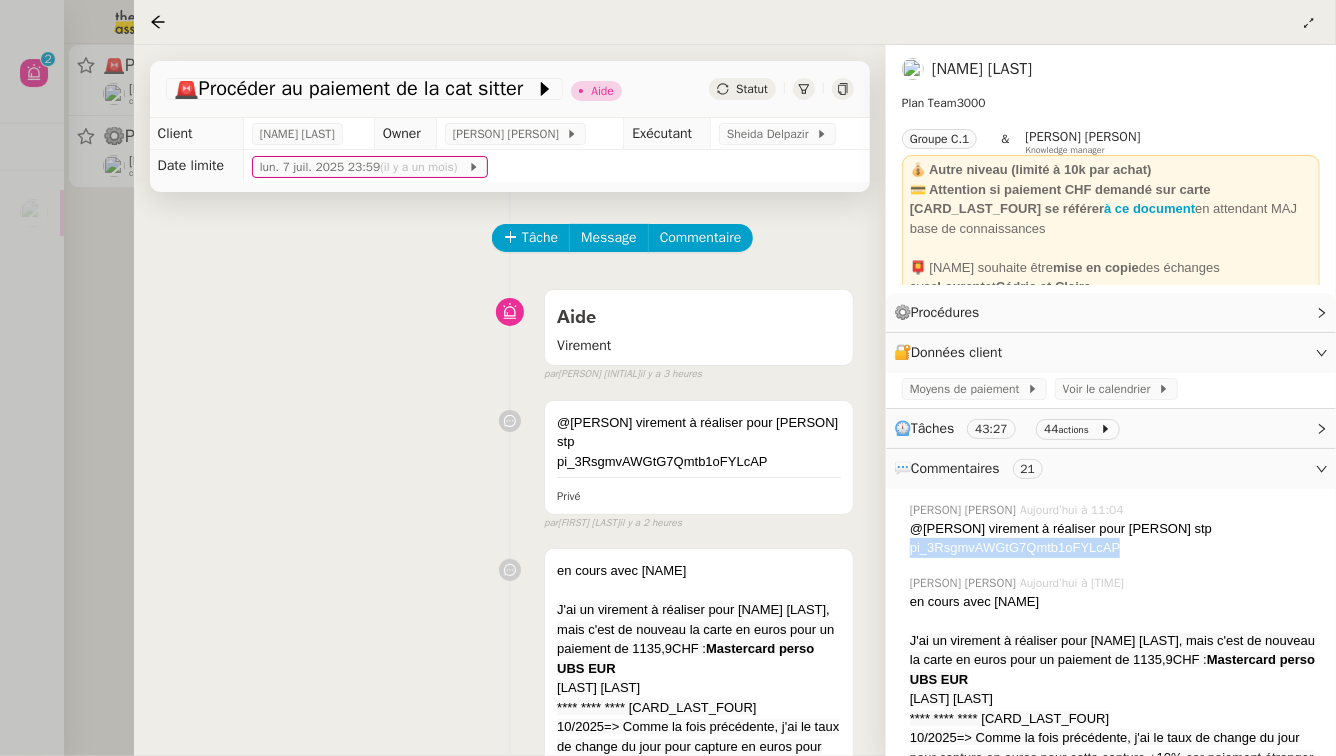 drag, startPoint x: 1137, startPoint y: 547, endPoint x: 912, endPoint y: 552, distance: 225.05554 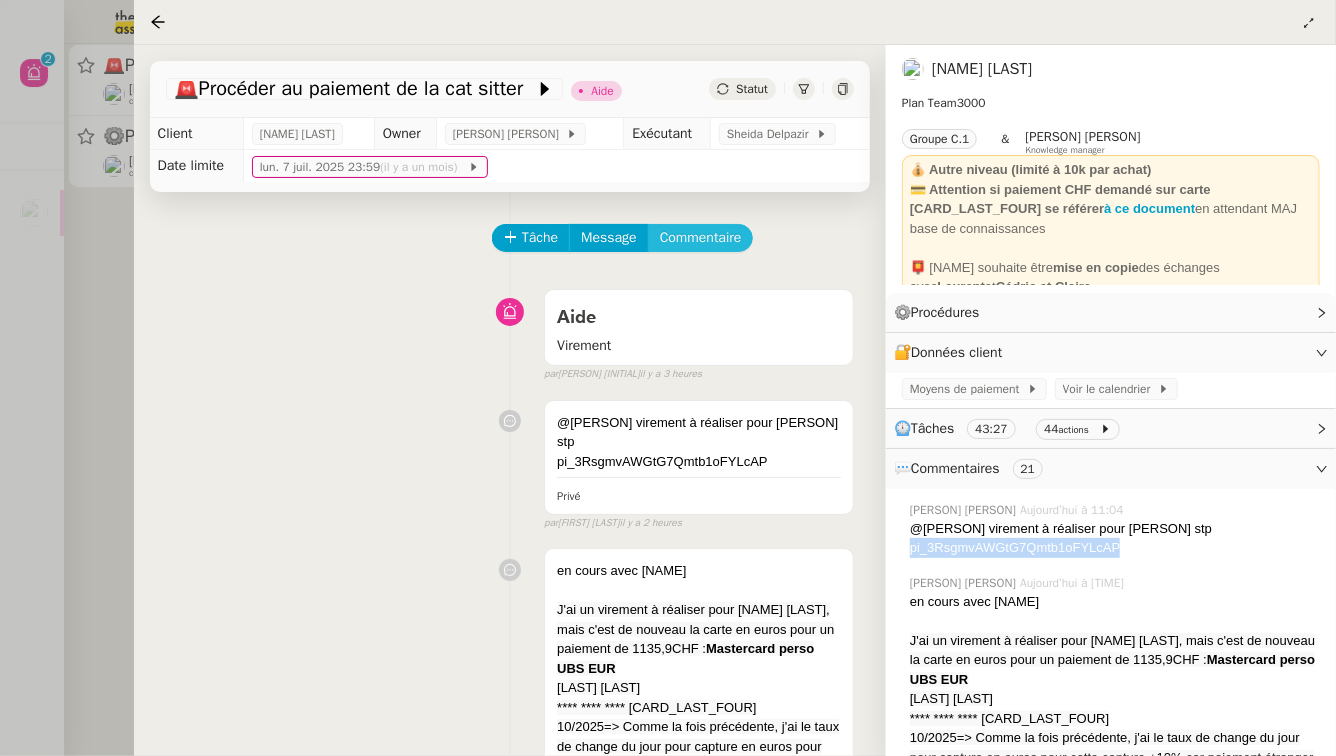 click on "Commentaire" 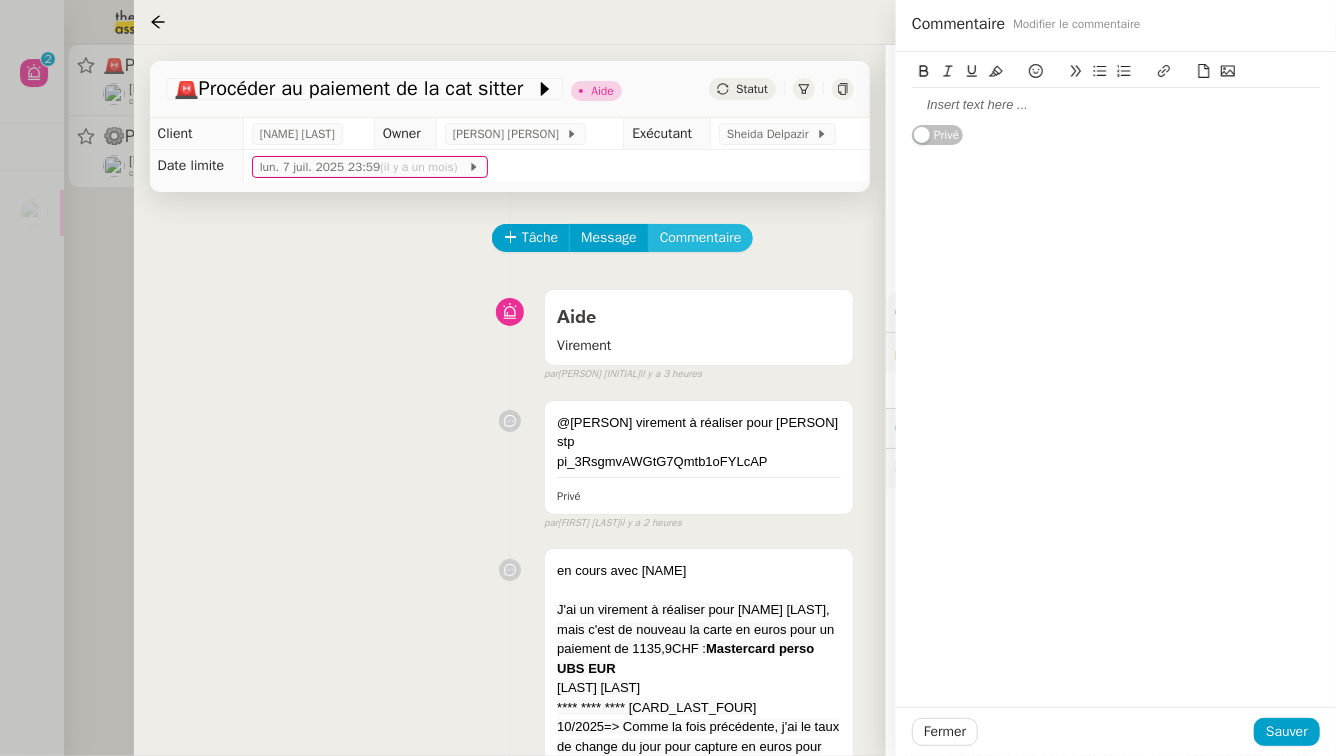 type 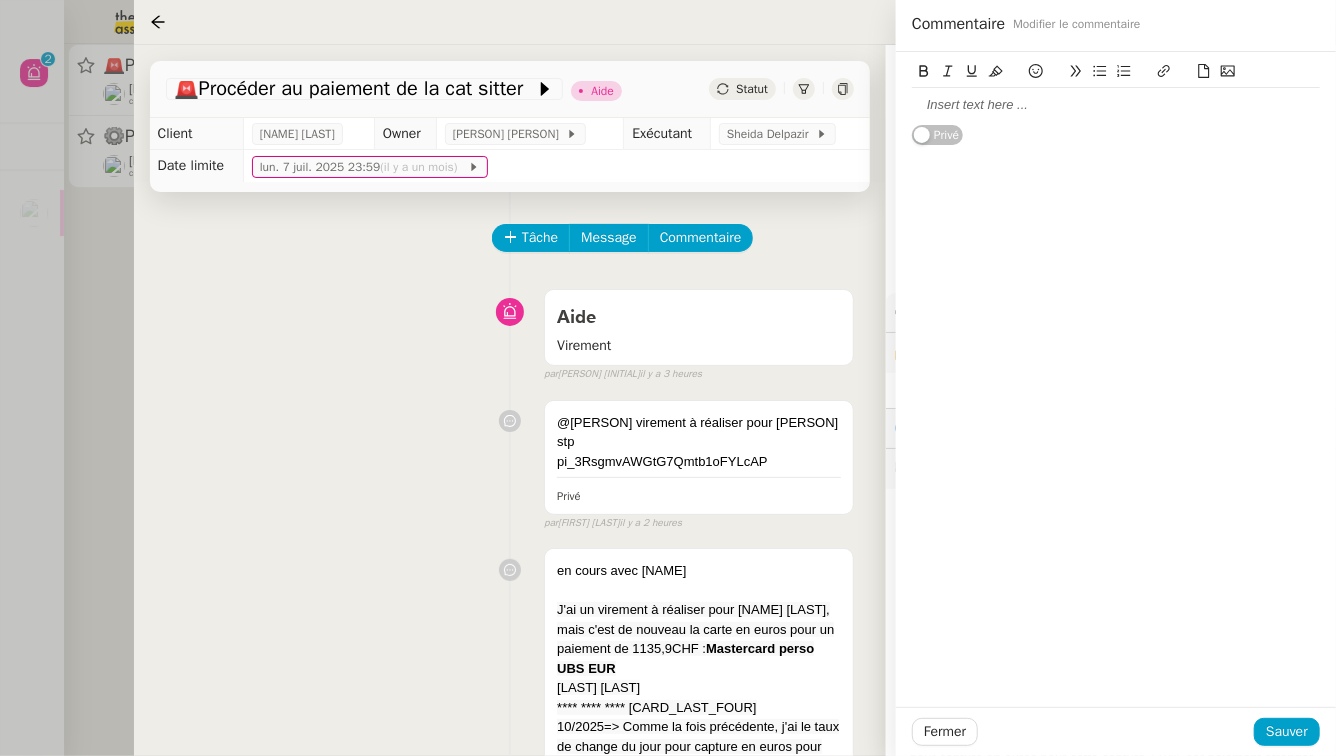 click 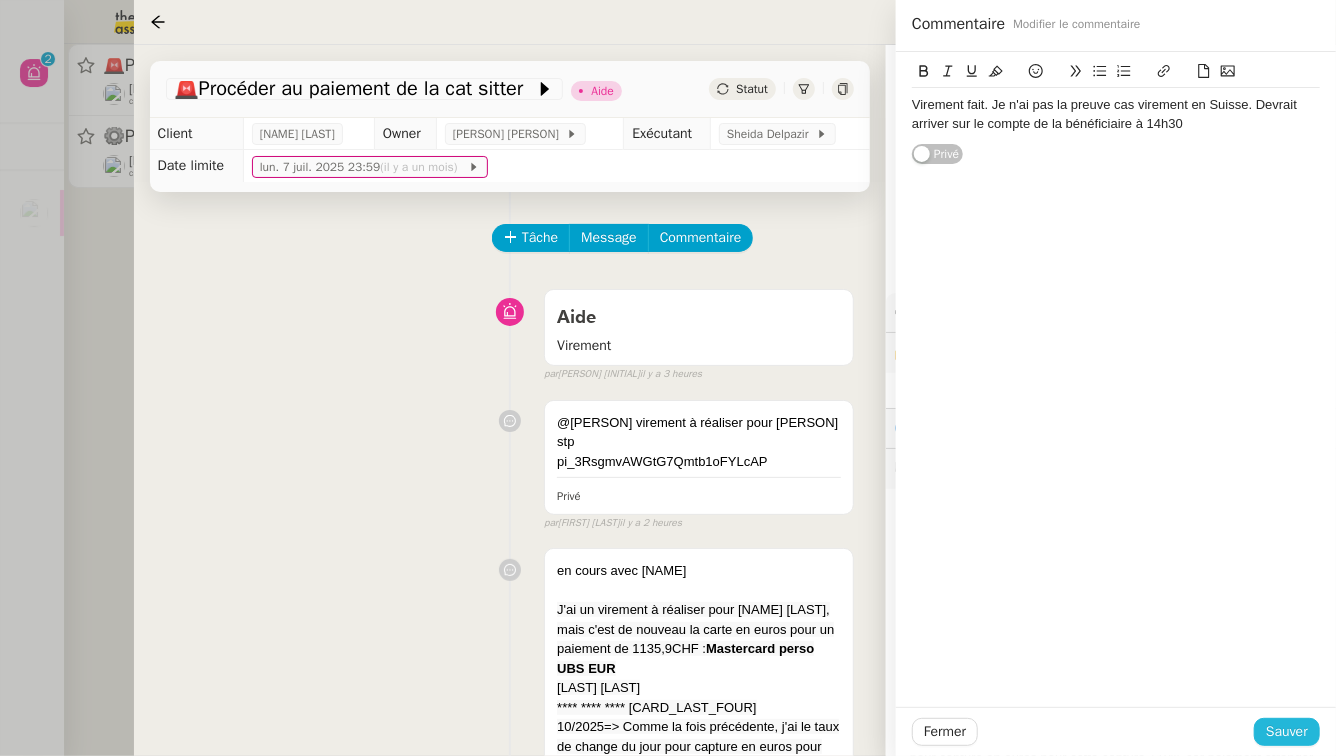 click on "Sauver" 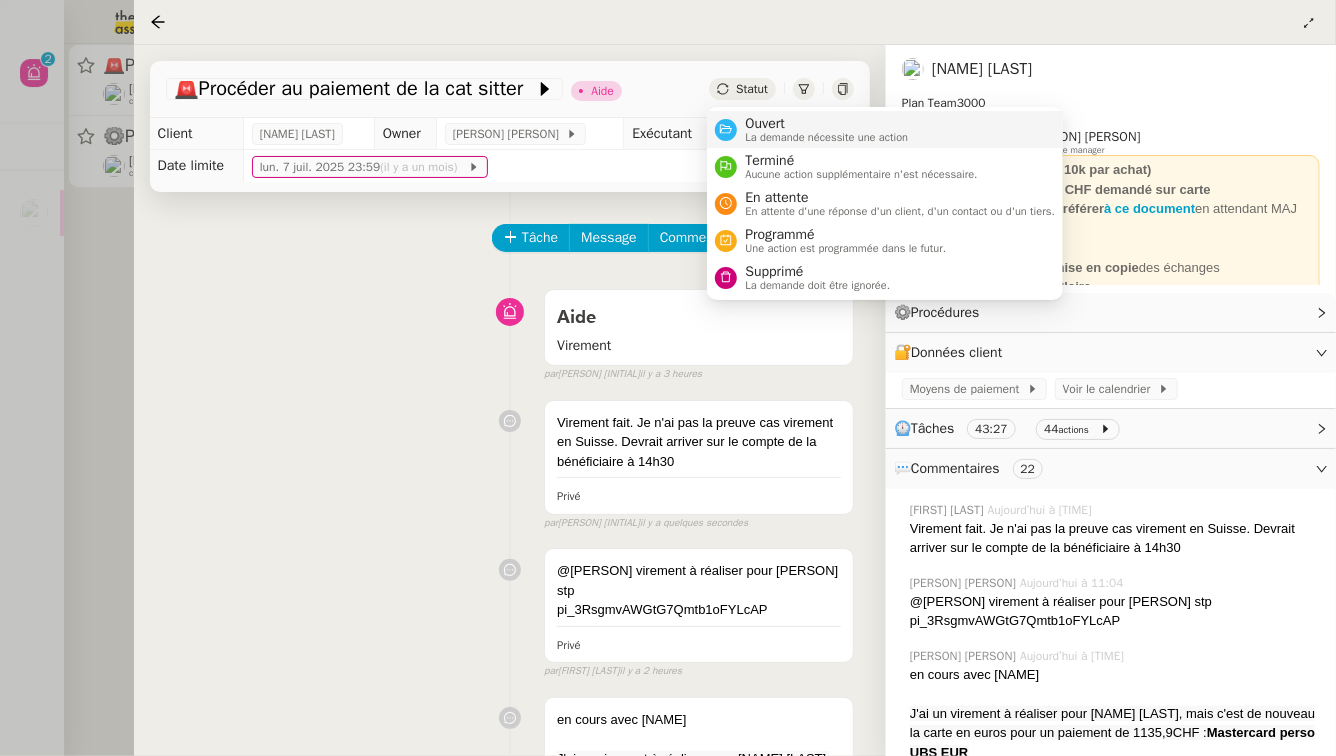 click at bounding box center [726, 130] 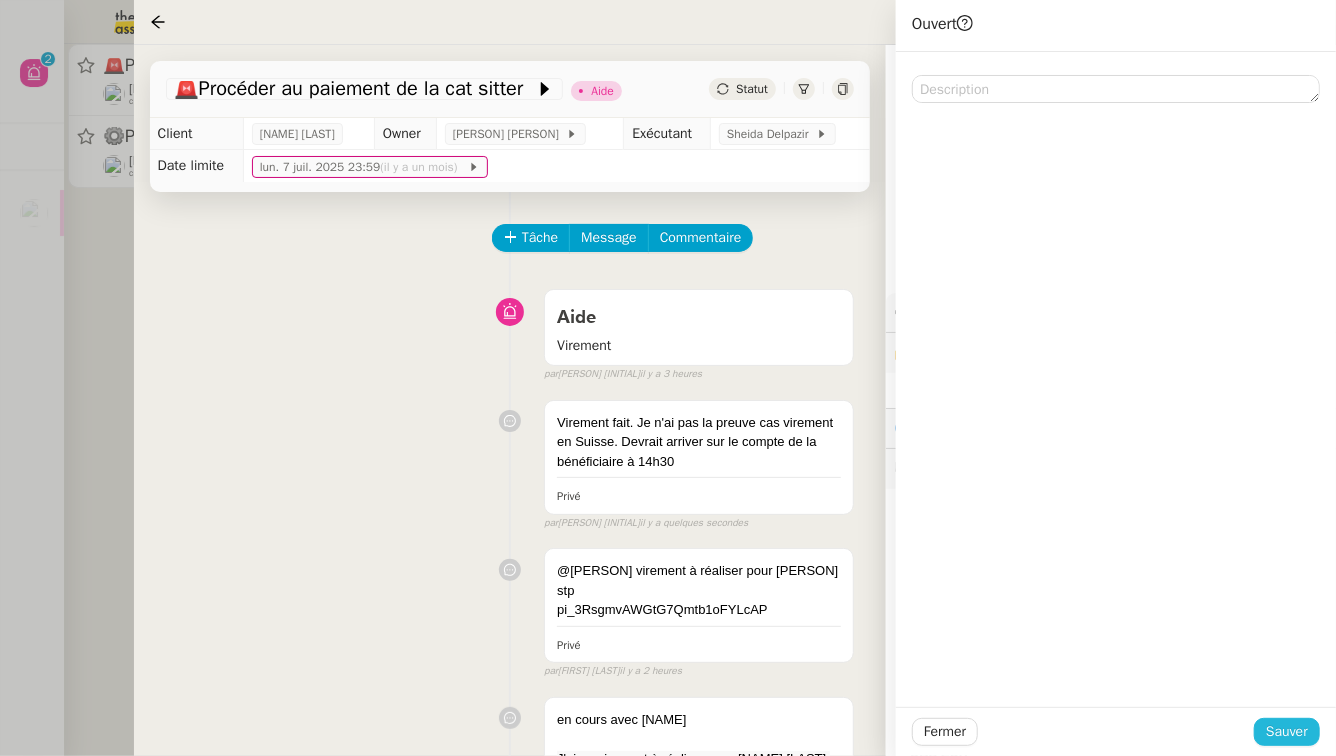click on "Sauver" 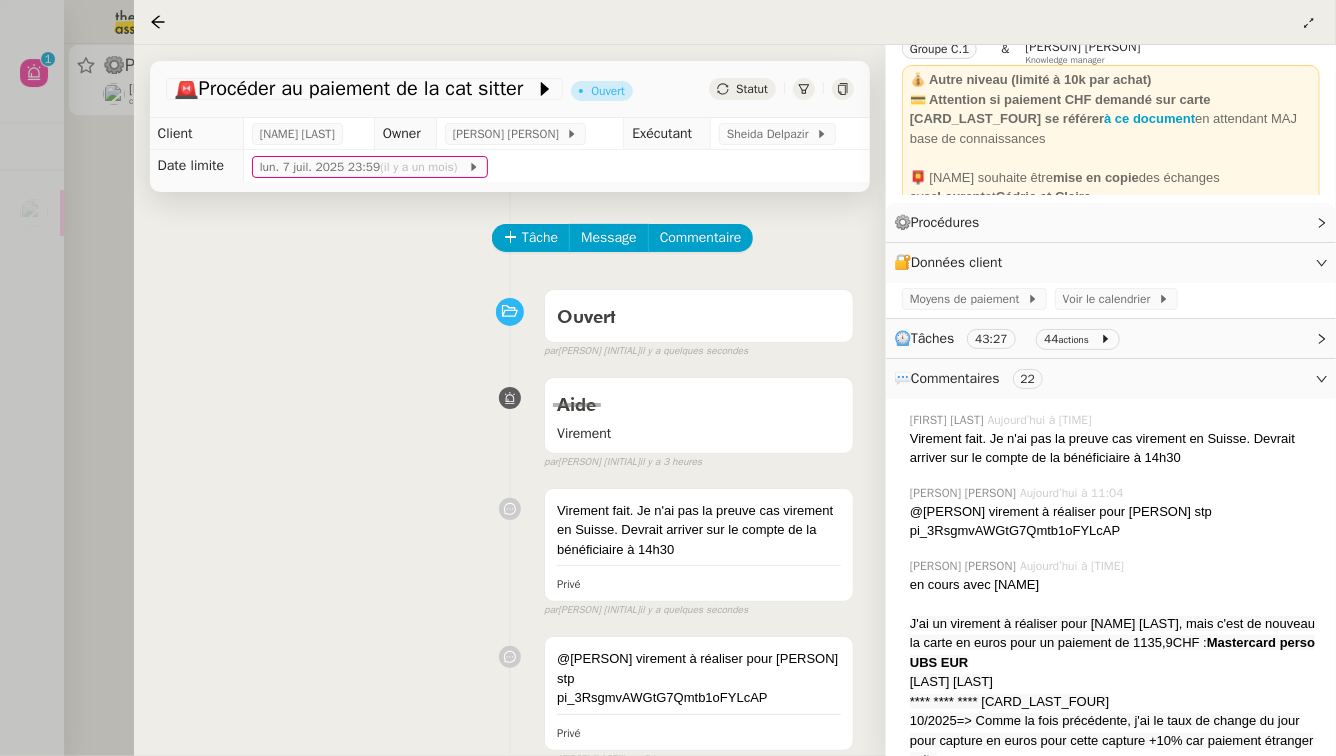 scroll, scrollTop: 92, scrollLeft: 0, axis: vertical 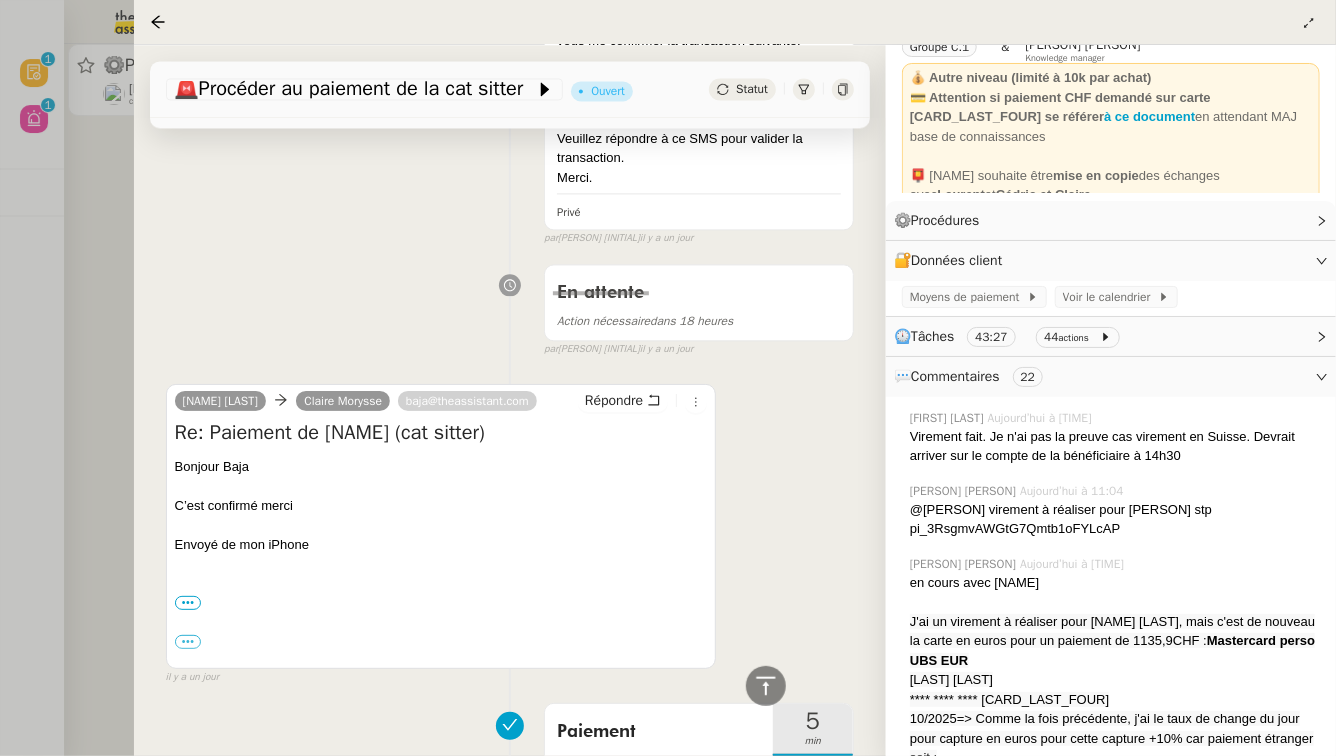 click at bounding box center [668, 378] 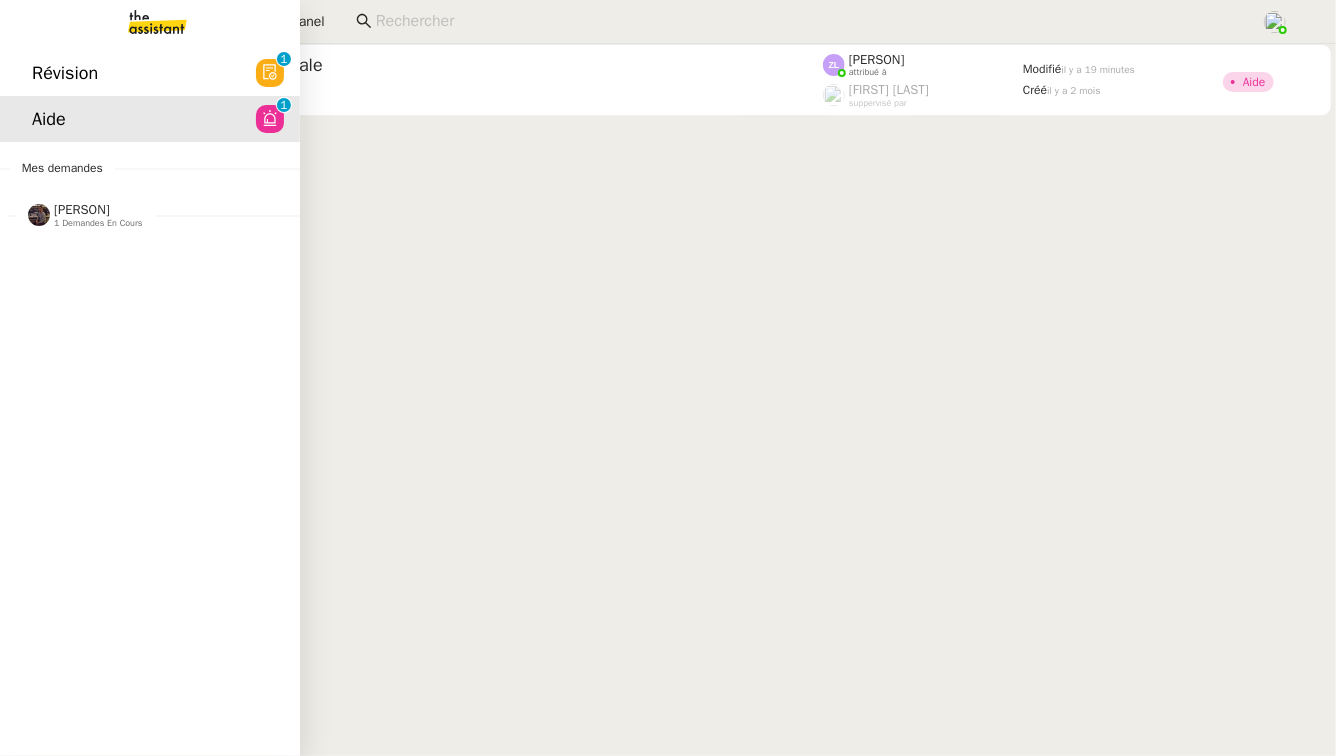click on "[FIRST] [LAST]    1 demandes en cours" 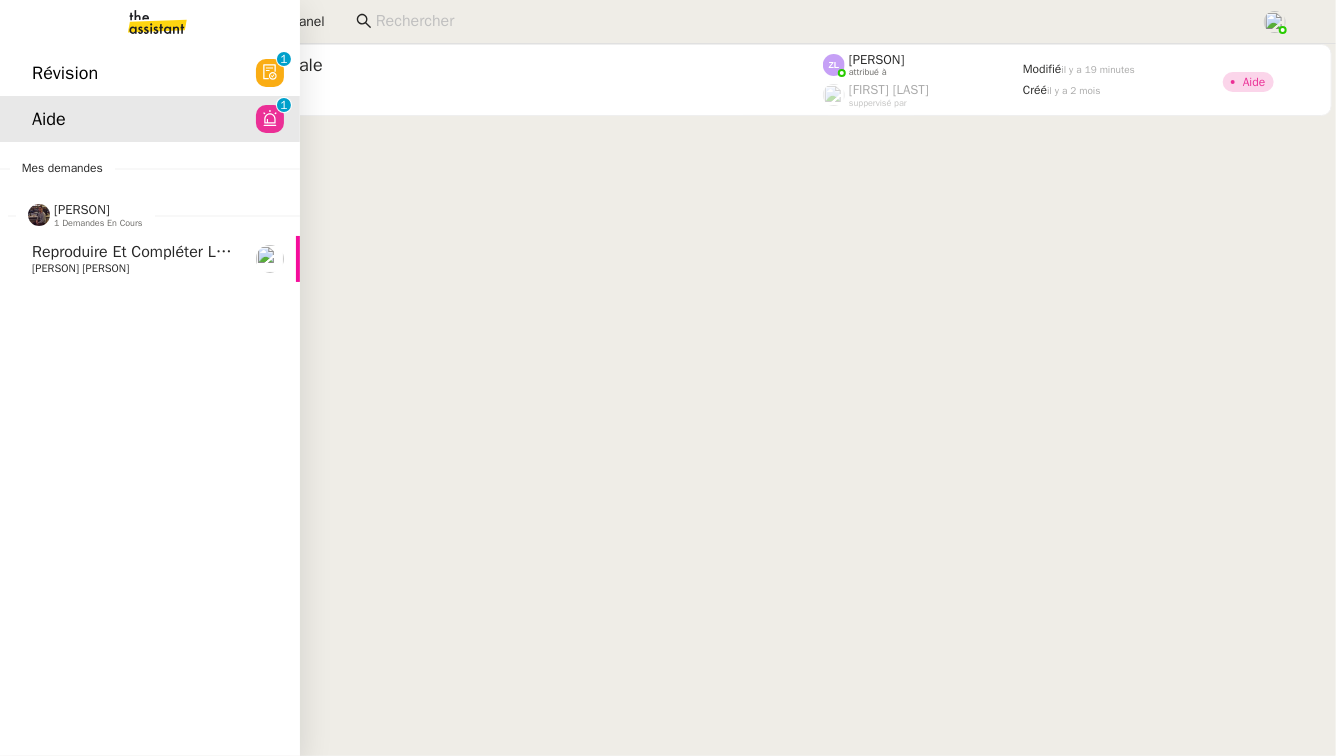 click on "[FIRST] [LAST]    1 demandes en cours" 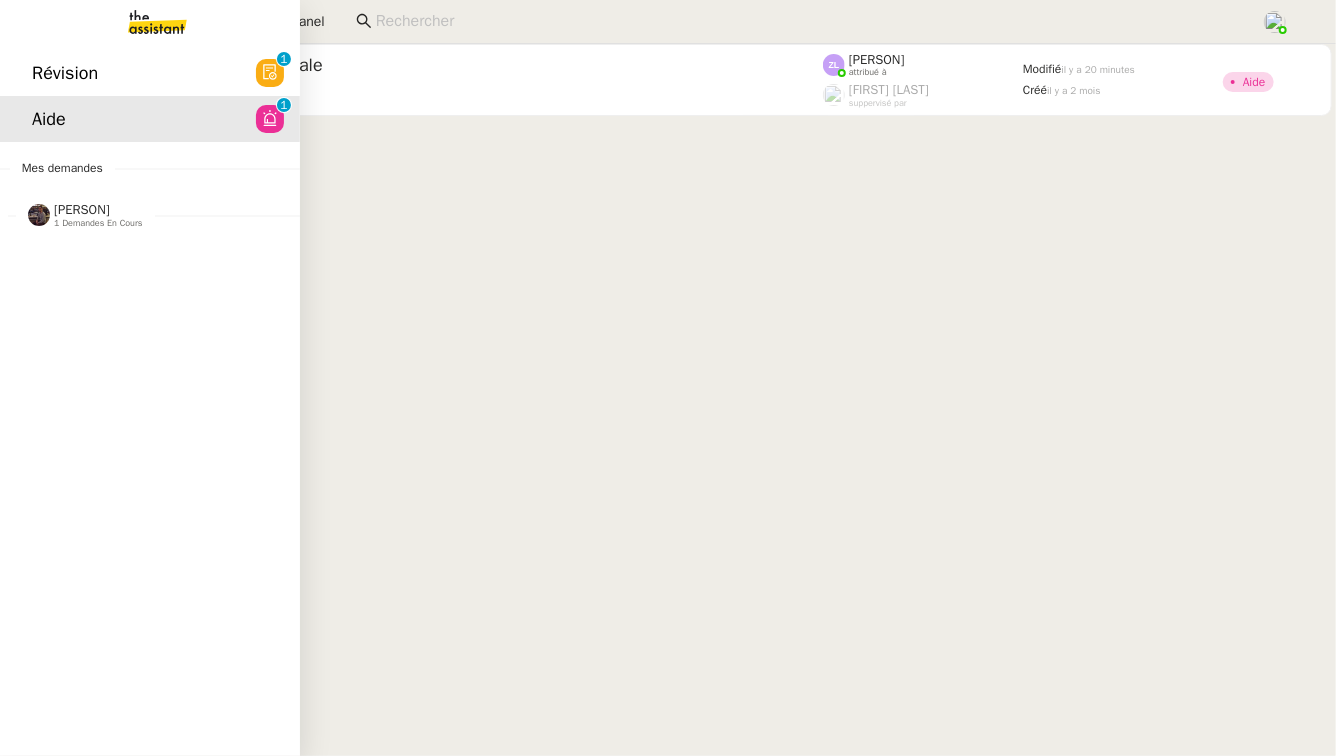 click on "[PERSON]" 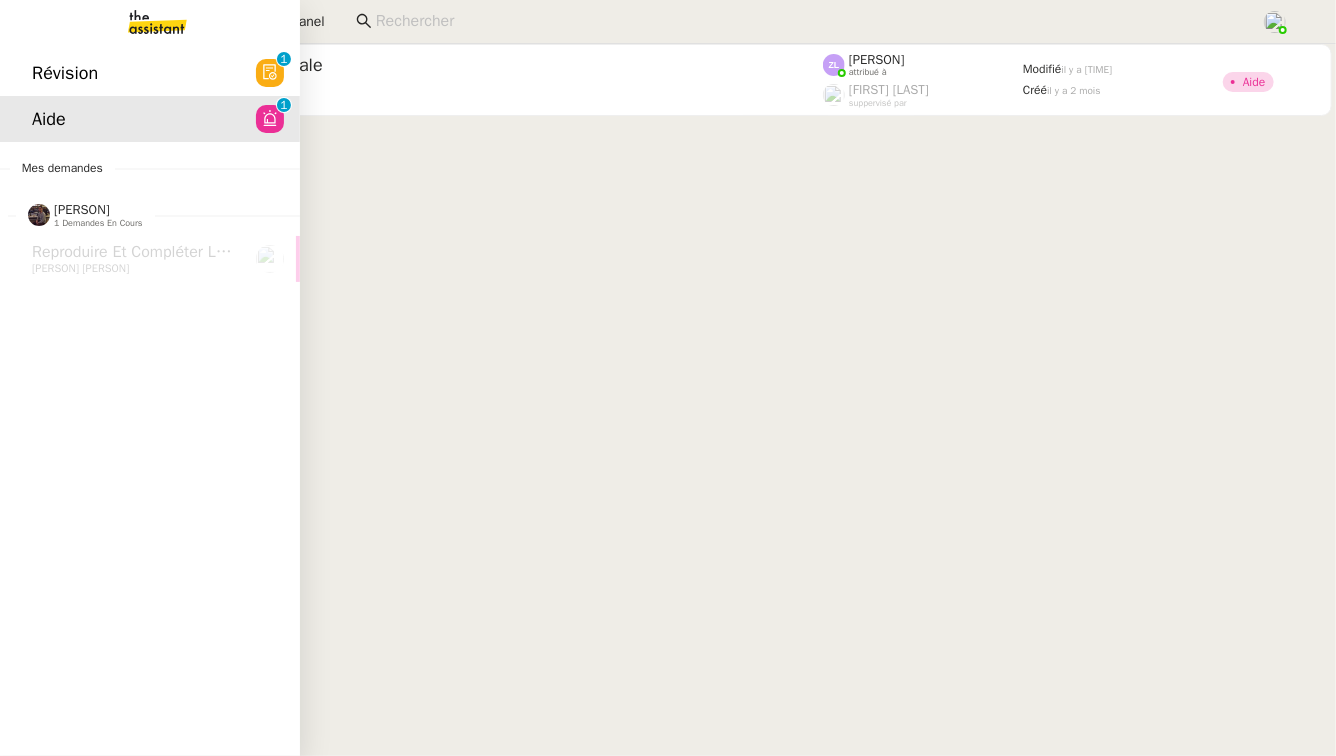 click on "Révision" 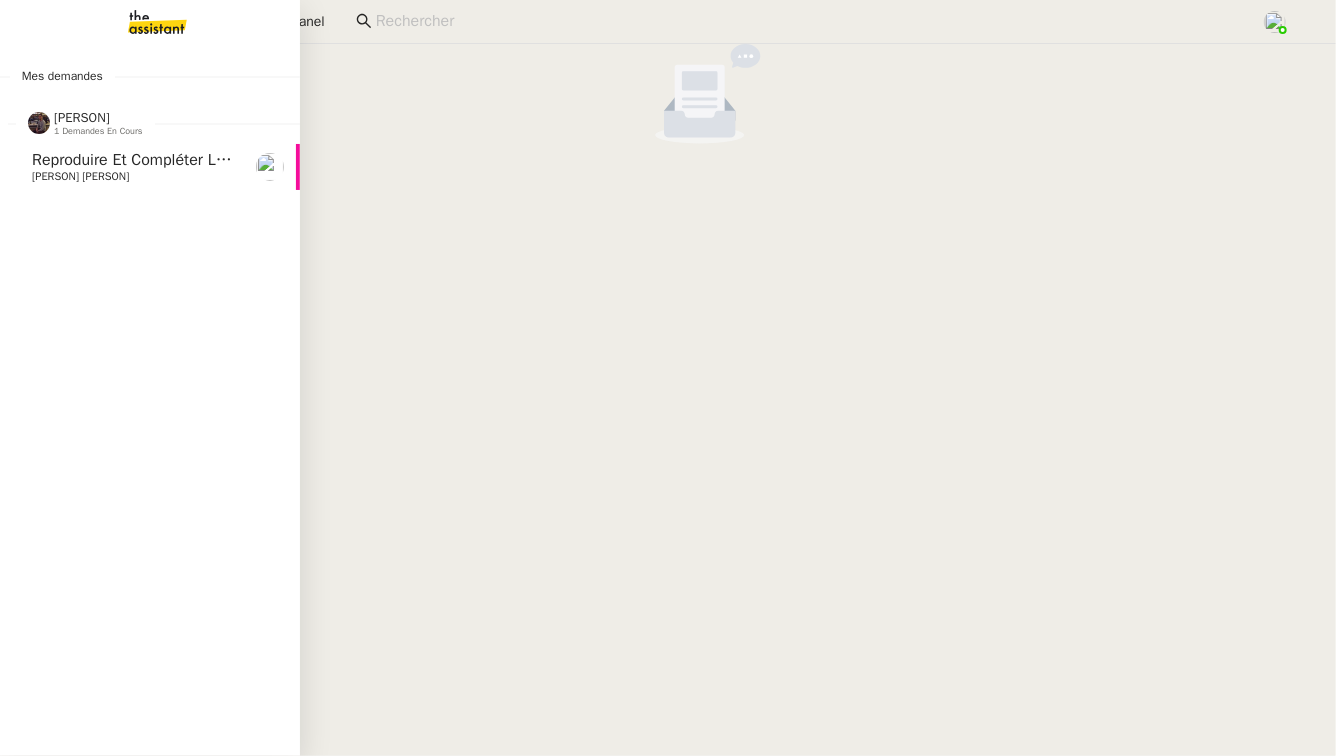 click on "[FIRST] [LAST]    1 demandes en cours" 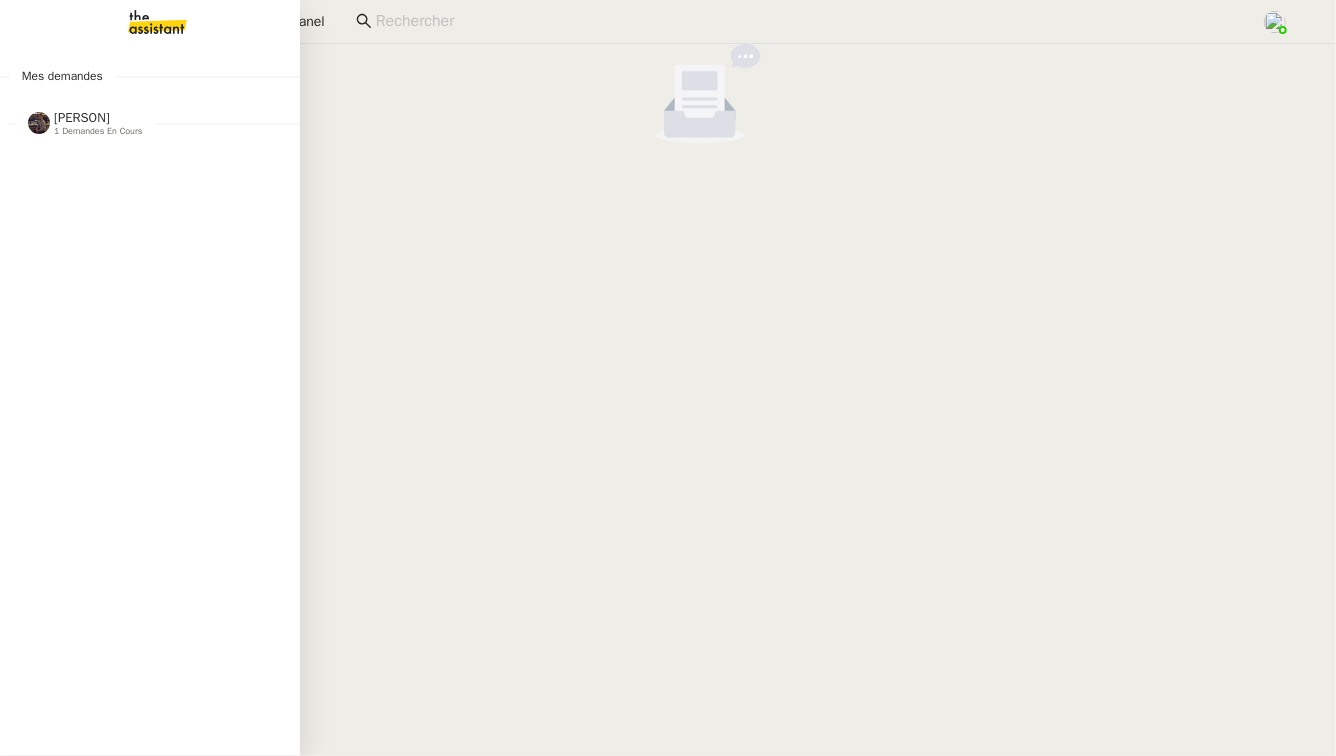 click on "[FIRST] [LAST]    1 demandes en cours" 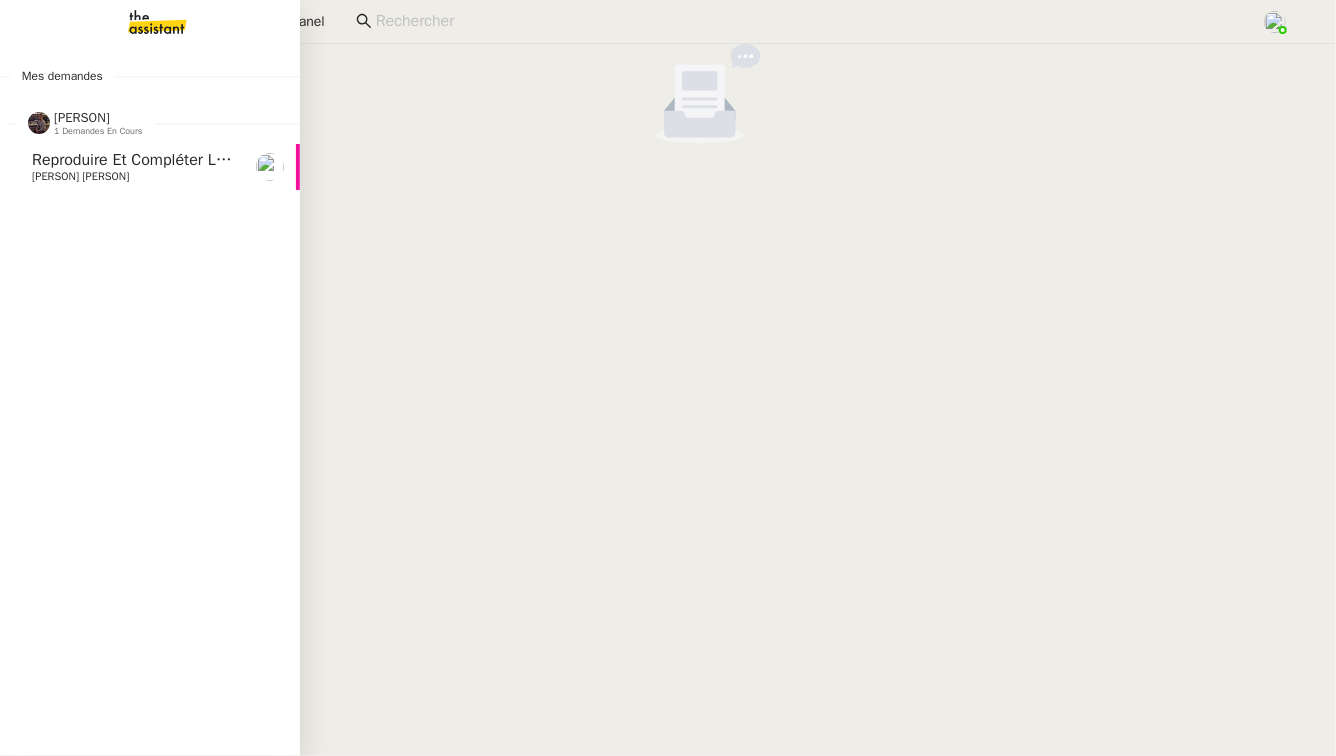 click on "[PERSON] [PERSON]" 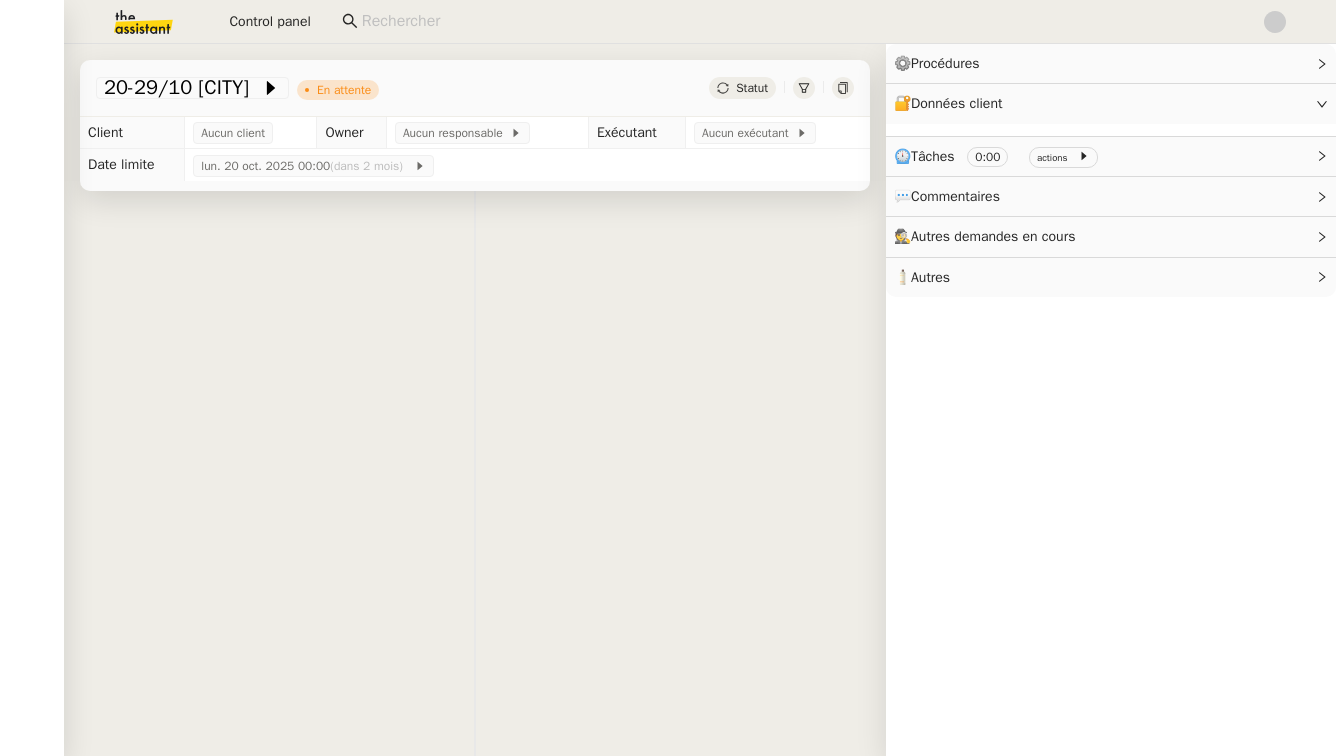 scroll, scrollTop: 0, scrollLeft: 0, axis: both 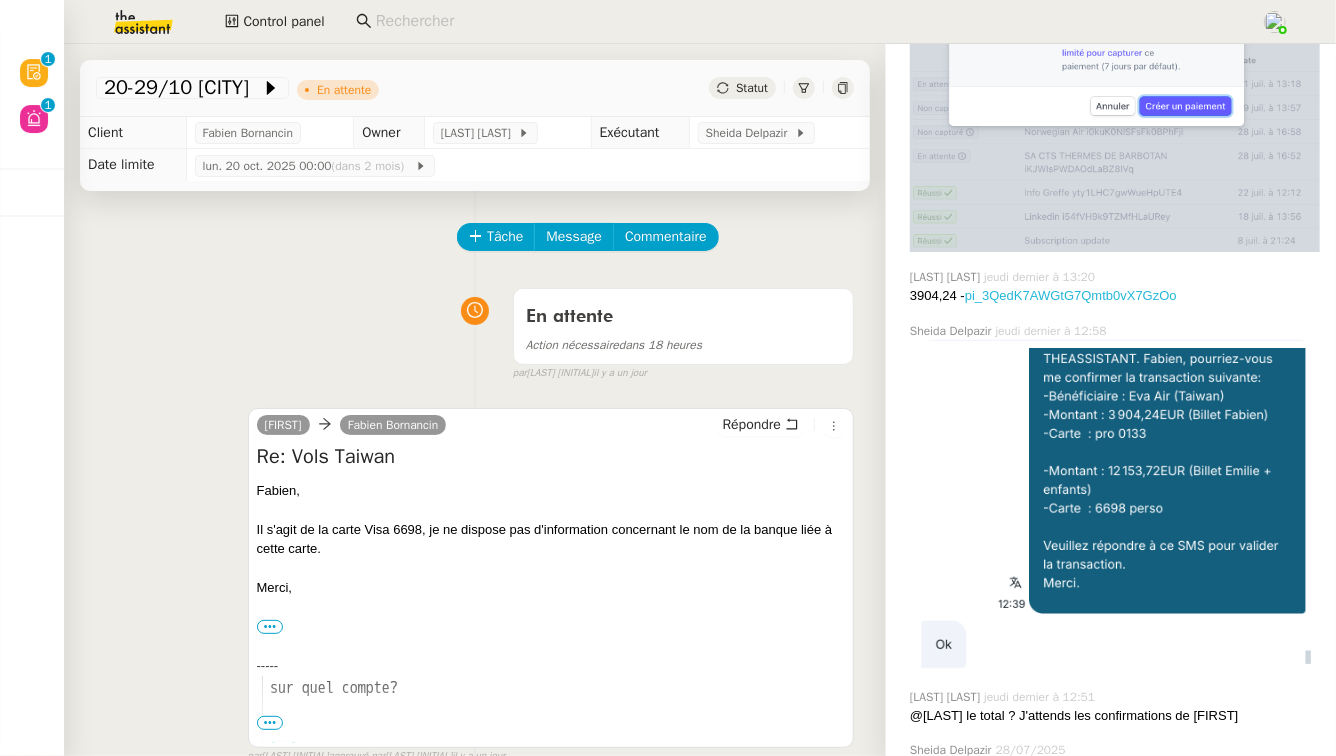 click on "pi_3QedK7AWGtG7Qmtb0vX7GzOo" 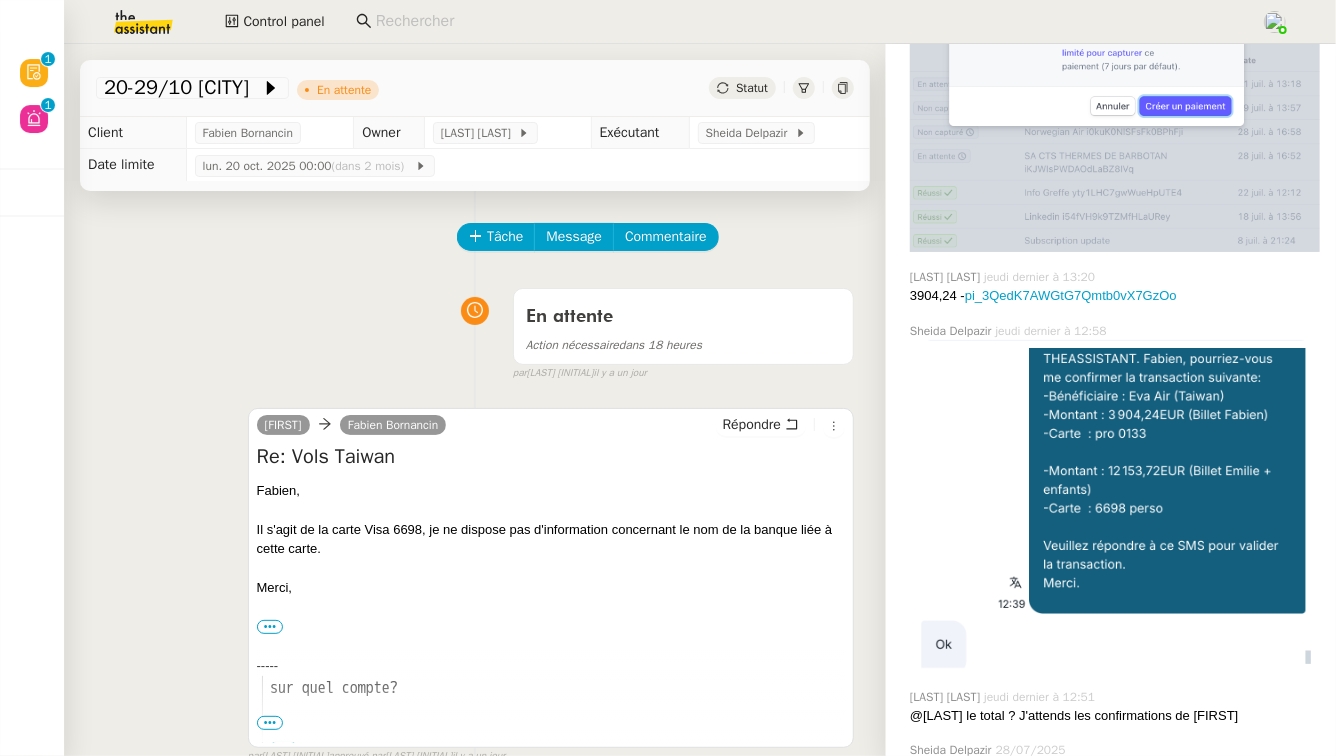 scroll, scrollTop: 1820, scrollLeft: 0, axis: vertical 